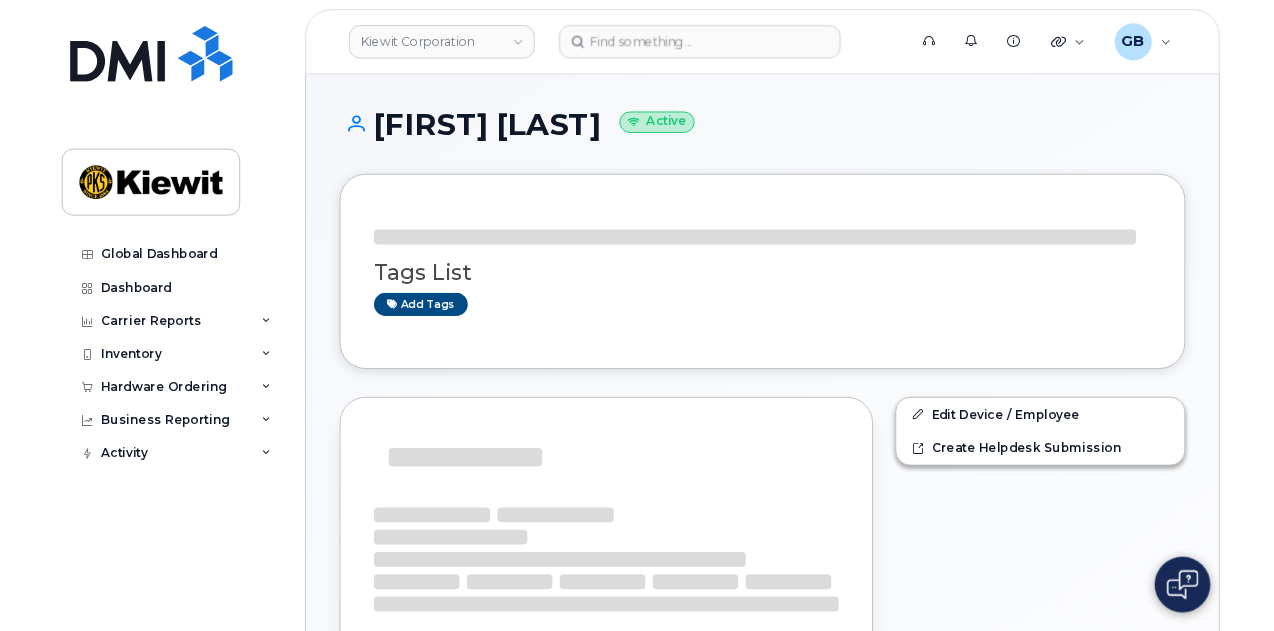 scroll, scrollTop: 0, scrollLeft: 0, axis: both 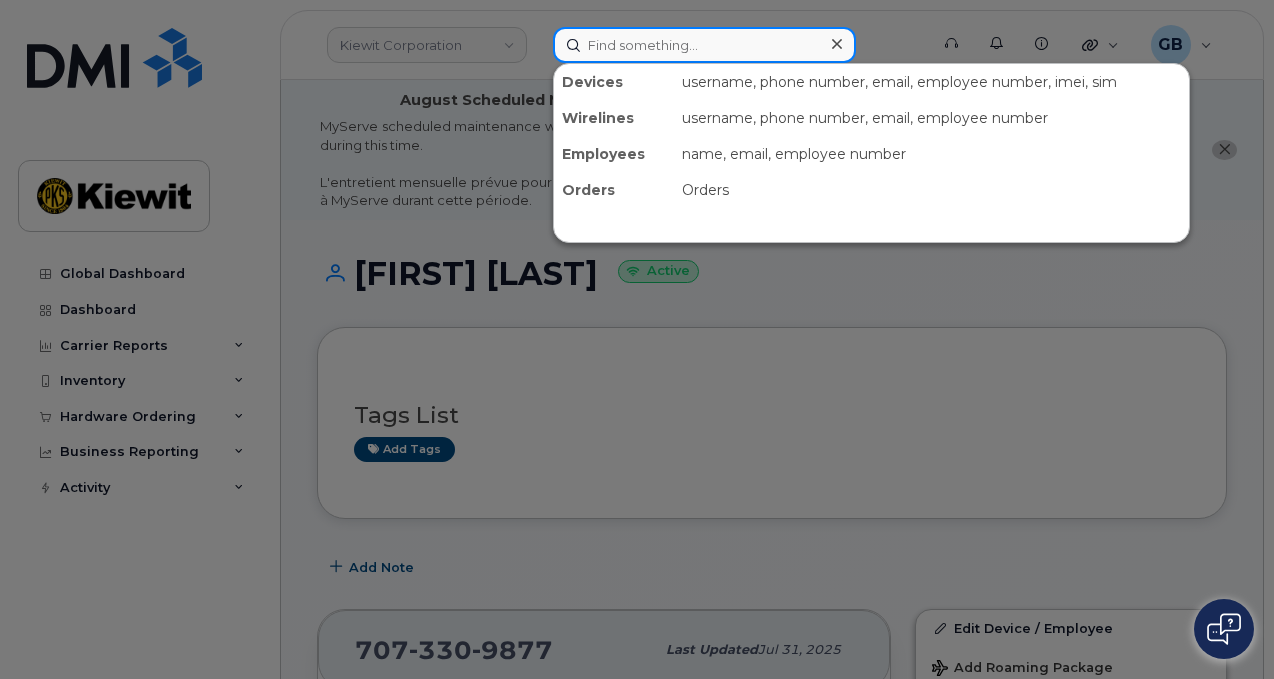 click 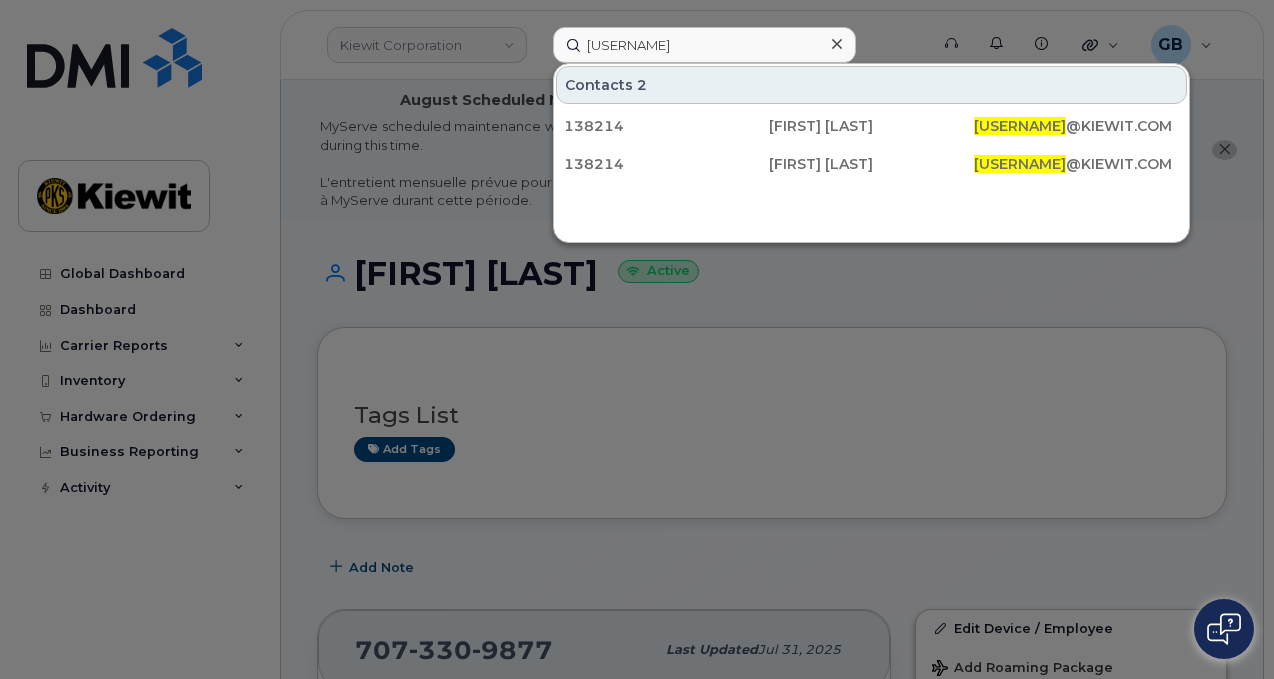 click 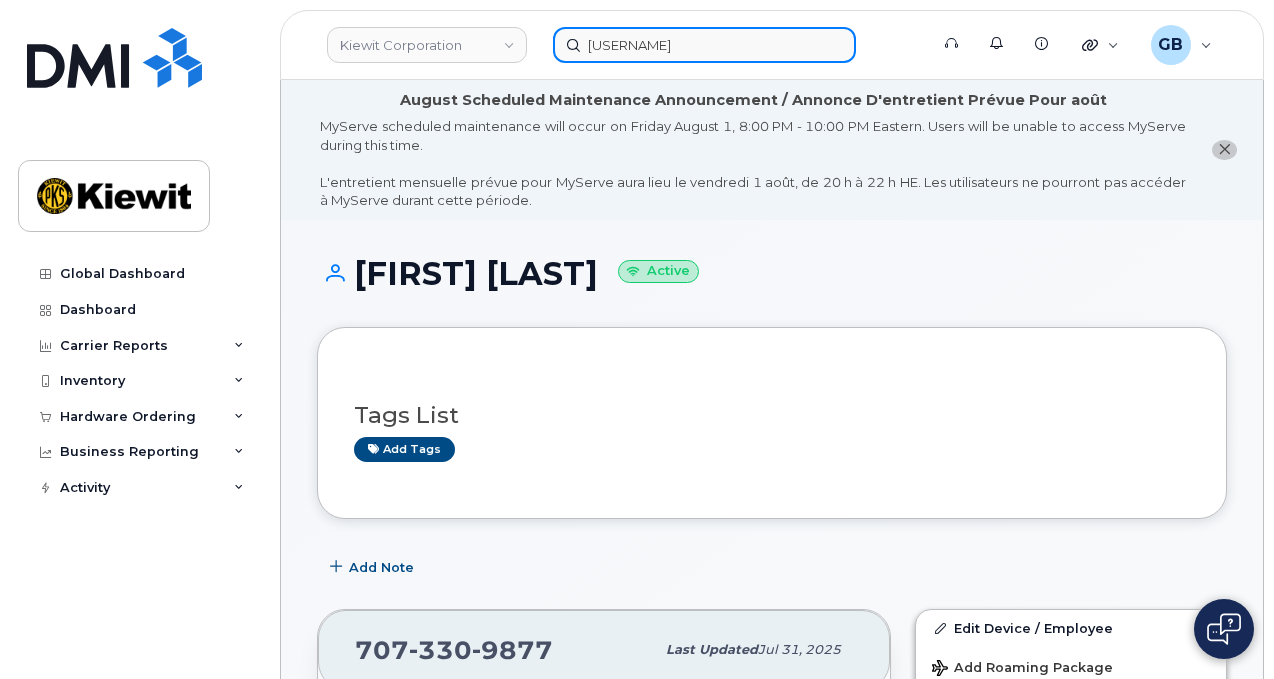 click on "pat.oconnor" 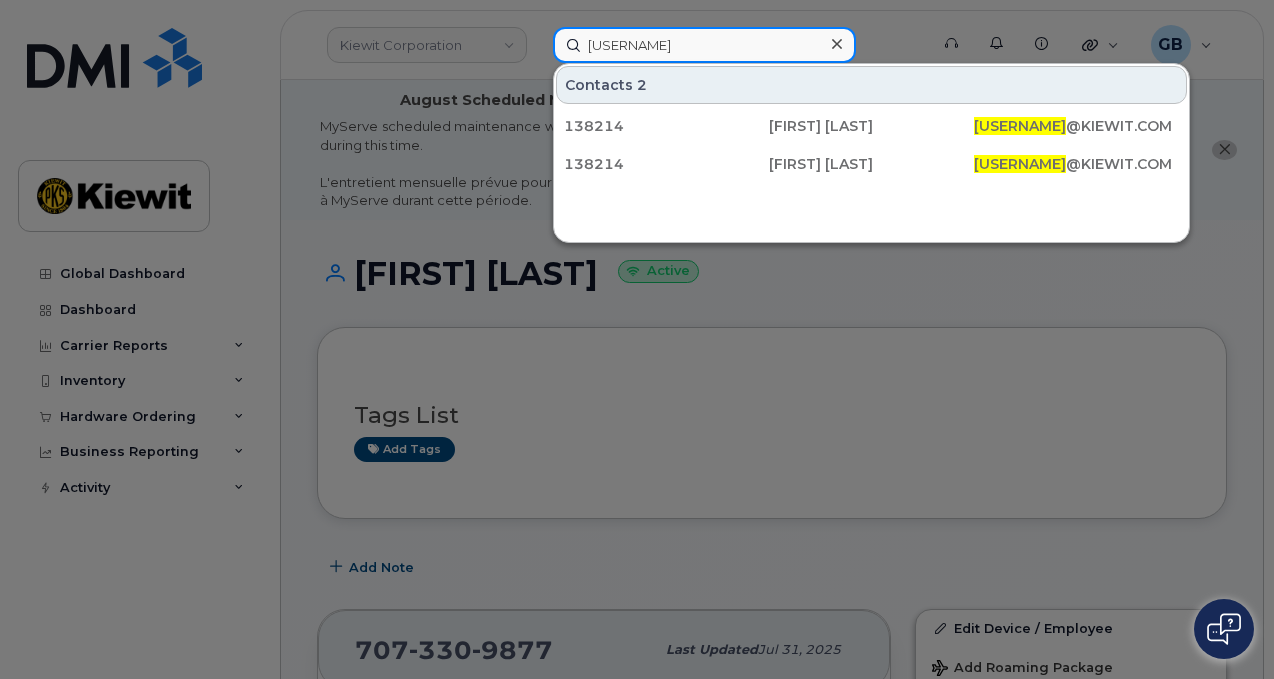 paste on "138214" 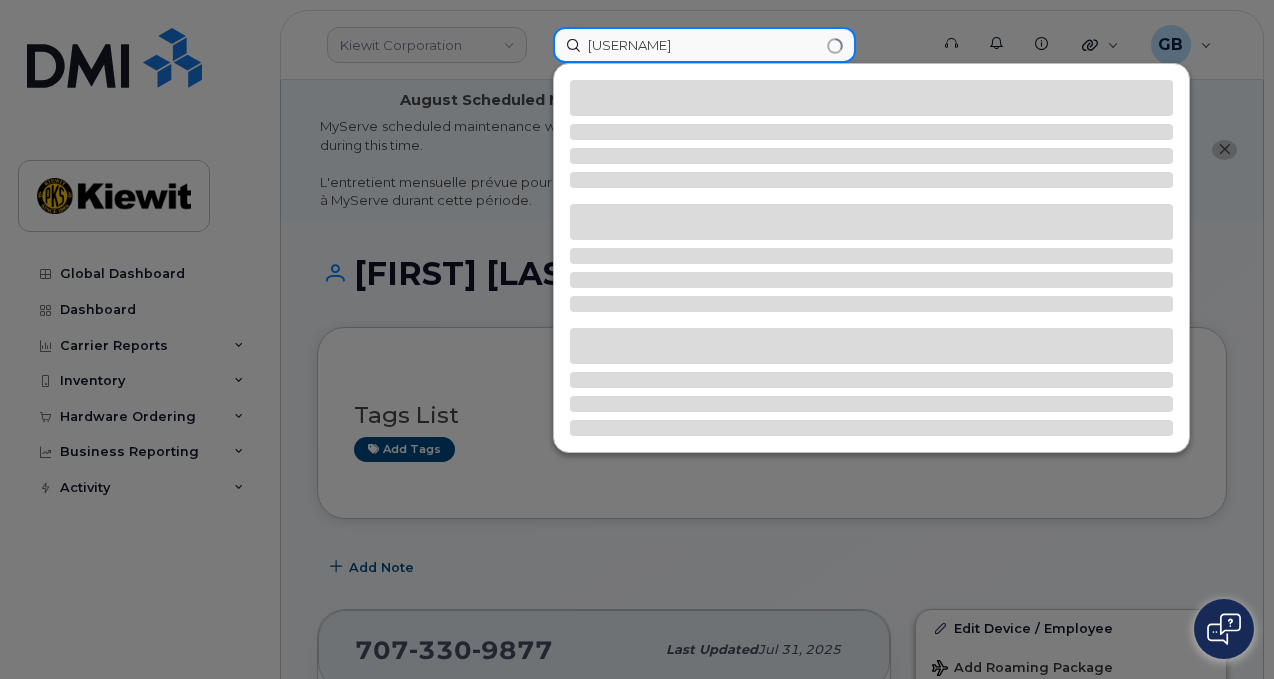 type on "pat.oconnor138214" 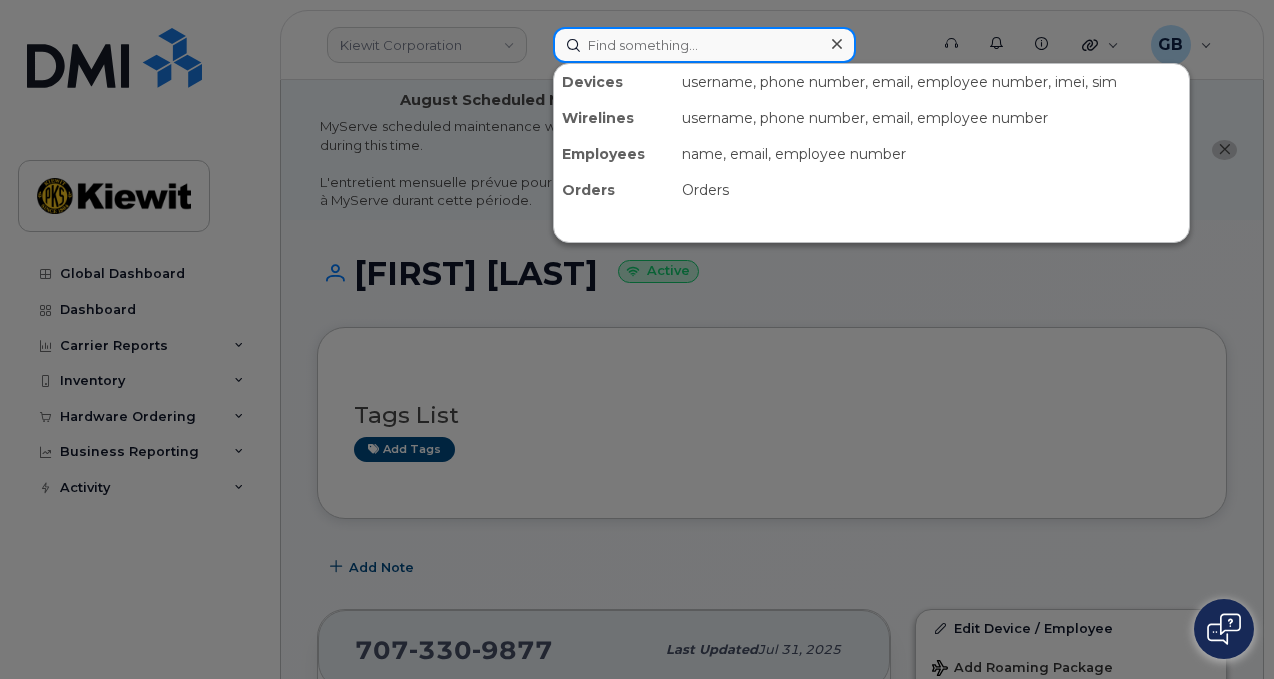 click 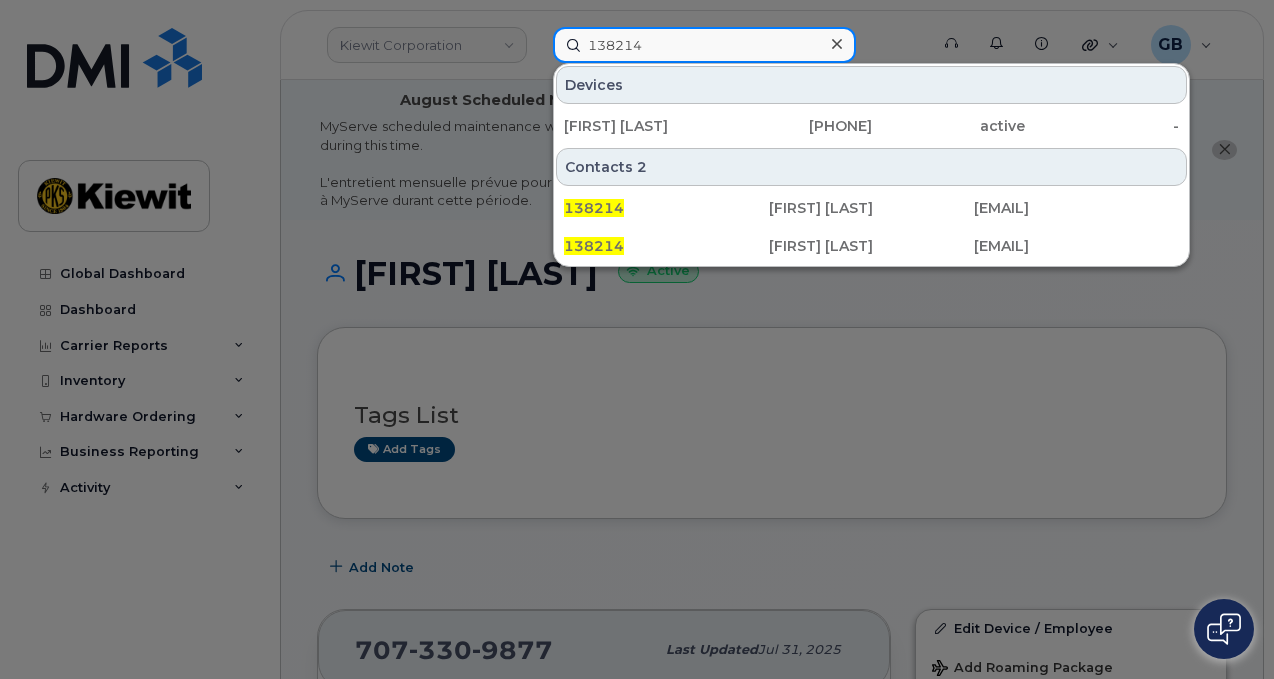 type on "138214" 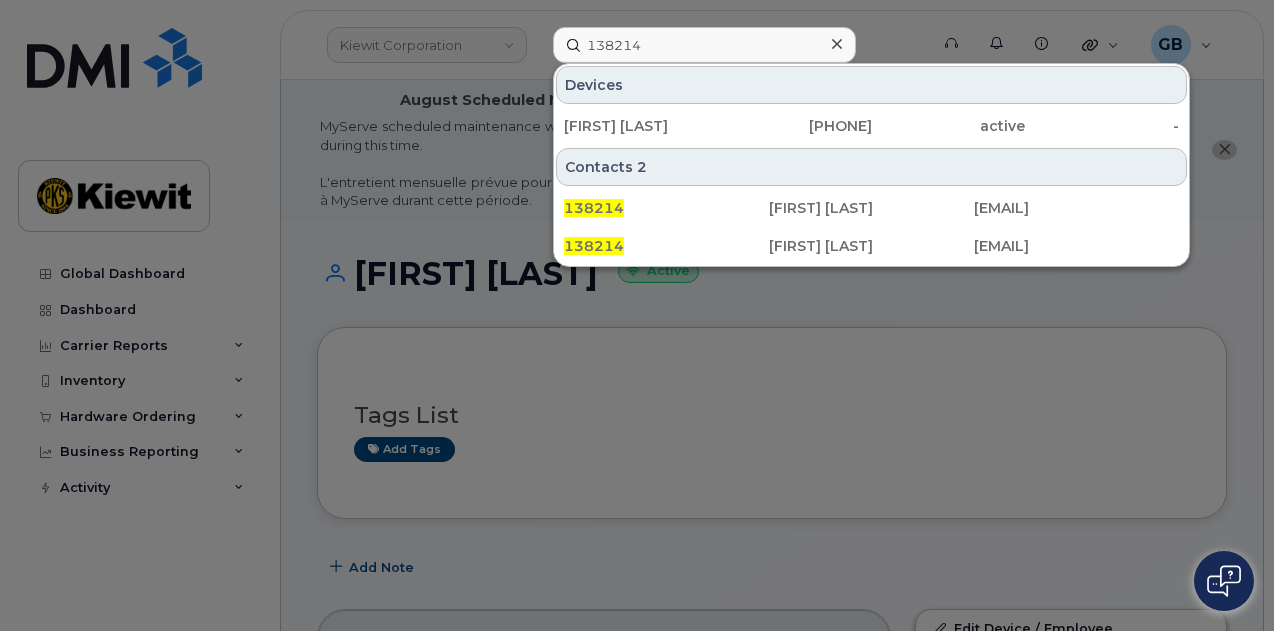 click 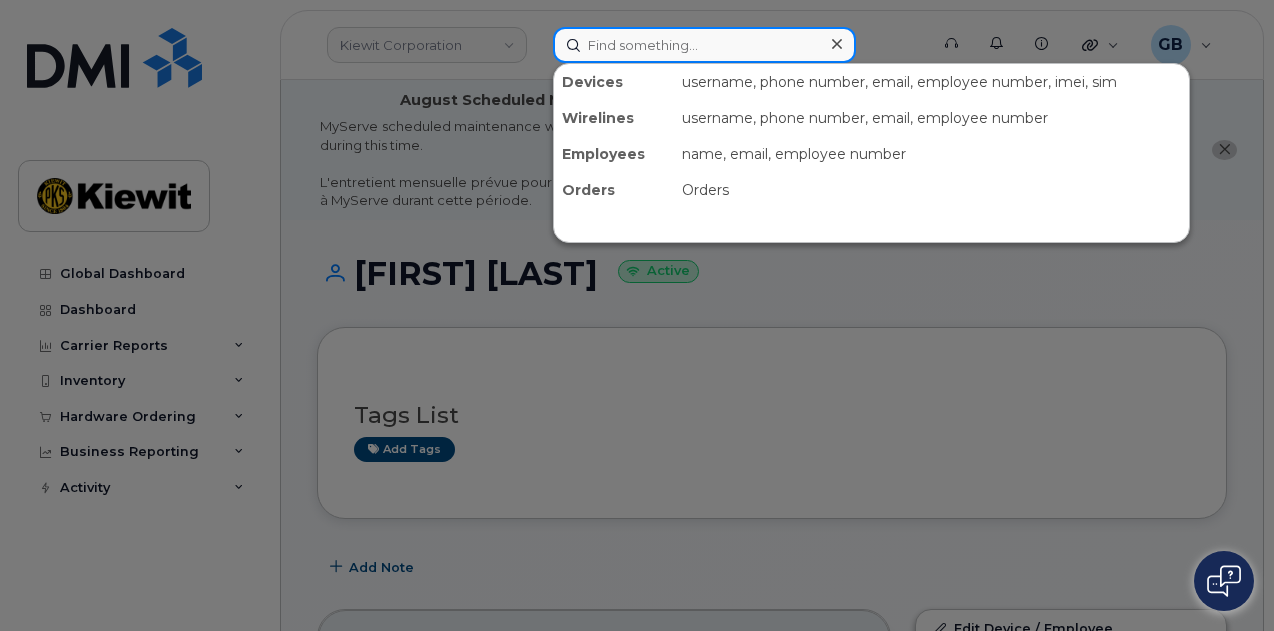 click 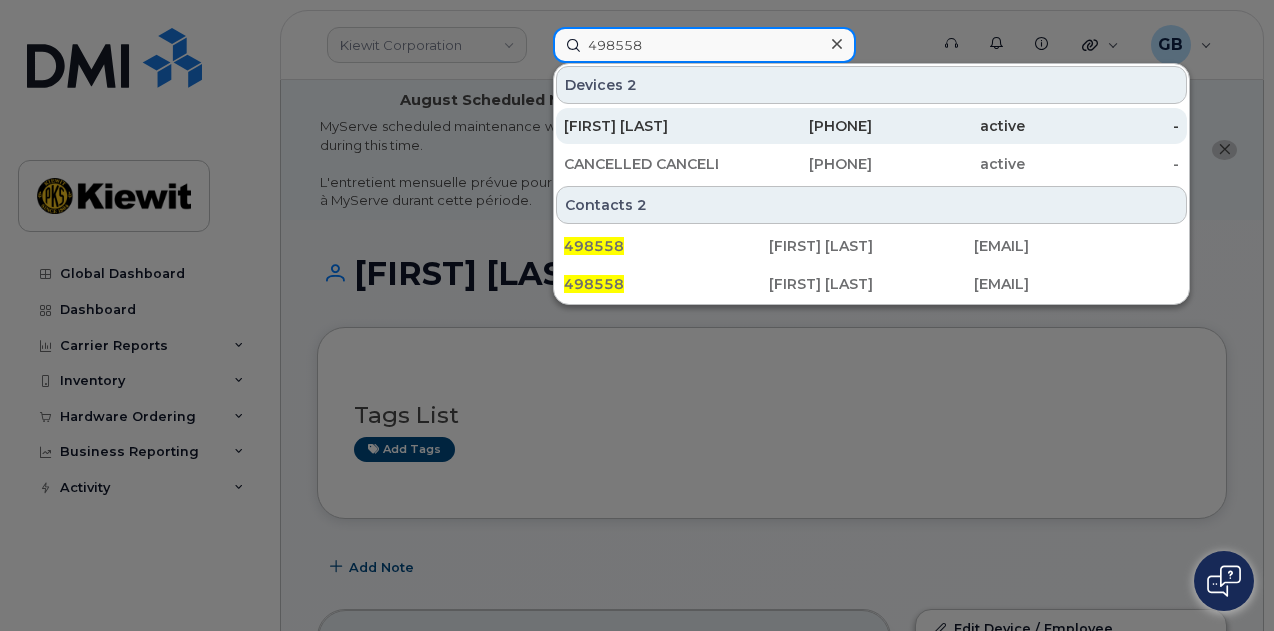 type on "498558" 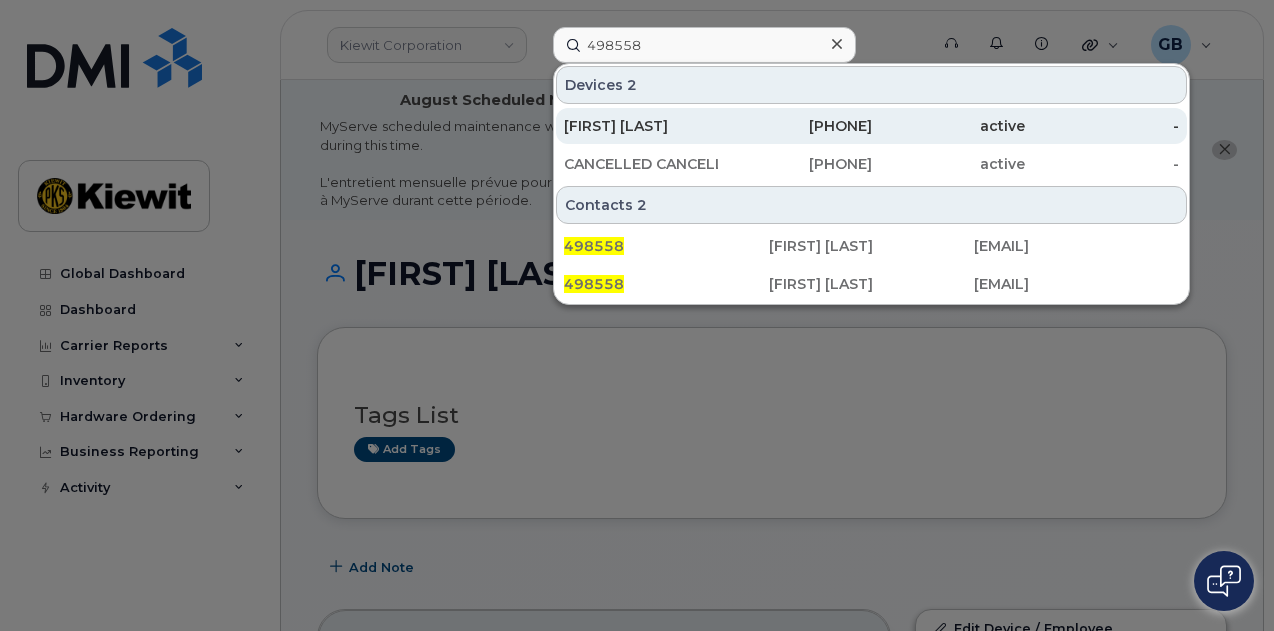 click on "817-876-1264" 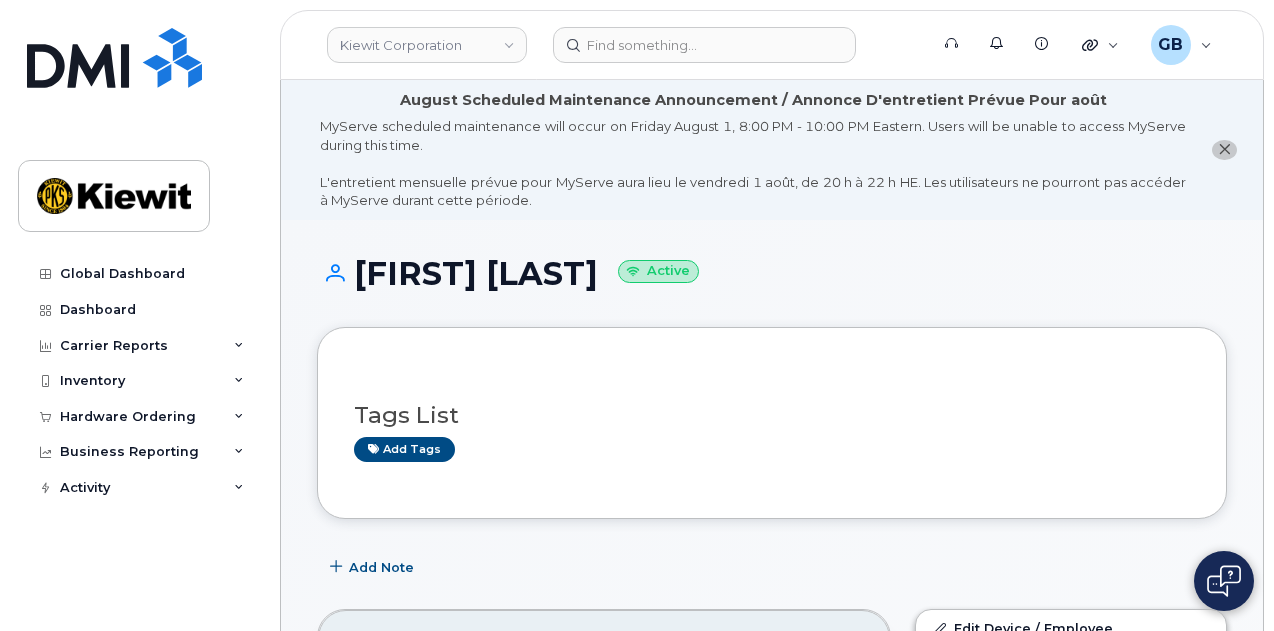 scroll, scrollTop: 300, scrollLeft: 0, axis: vertical 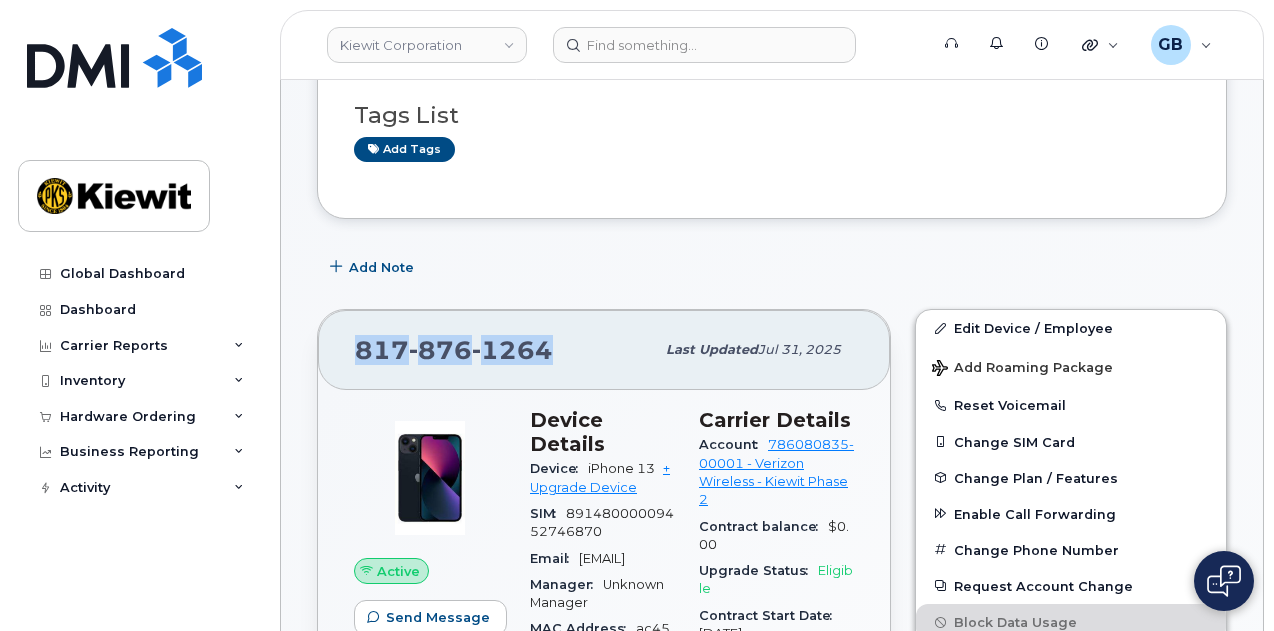 drag, startPoint x: 555, startPoint y: 358, endPoint x: 341, endPoint y: 354, distance: 214.03738 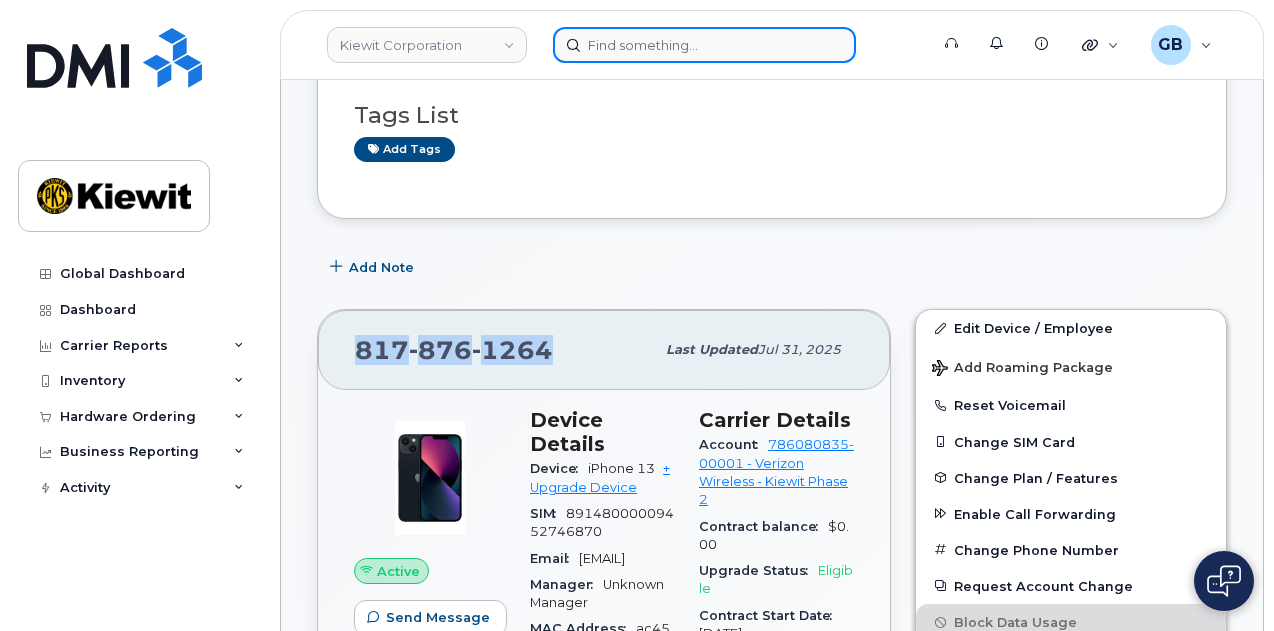 click 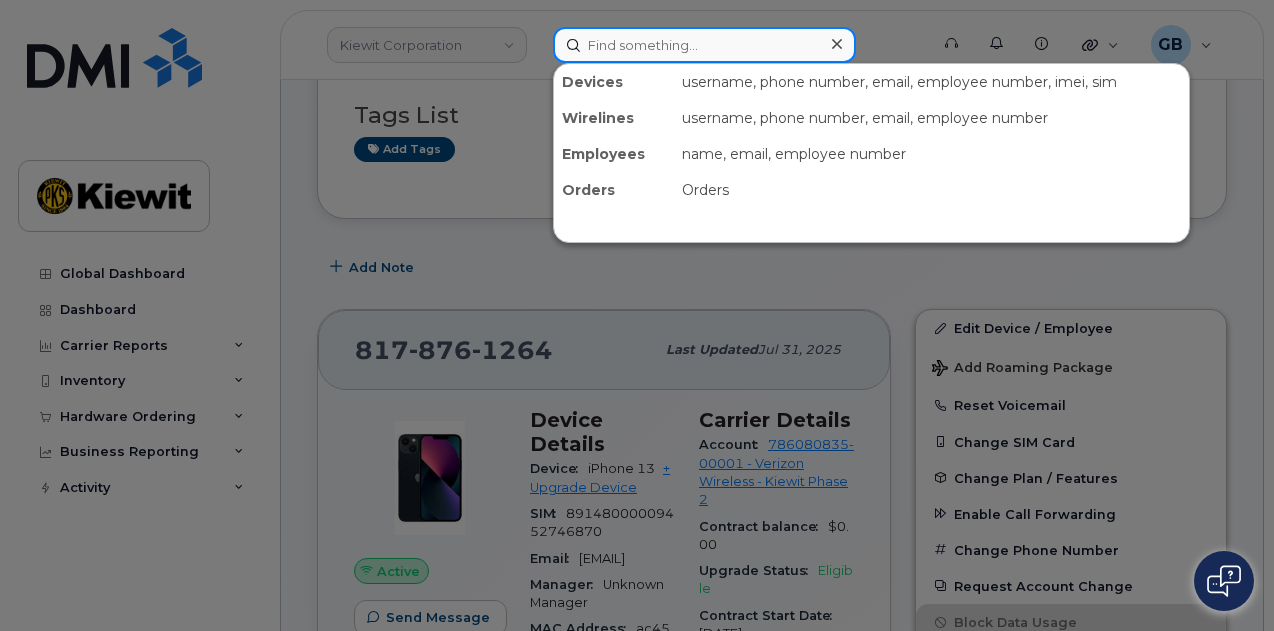 paste on "515225" 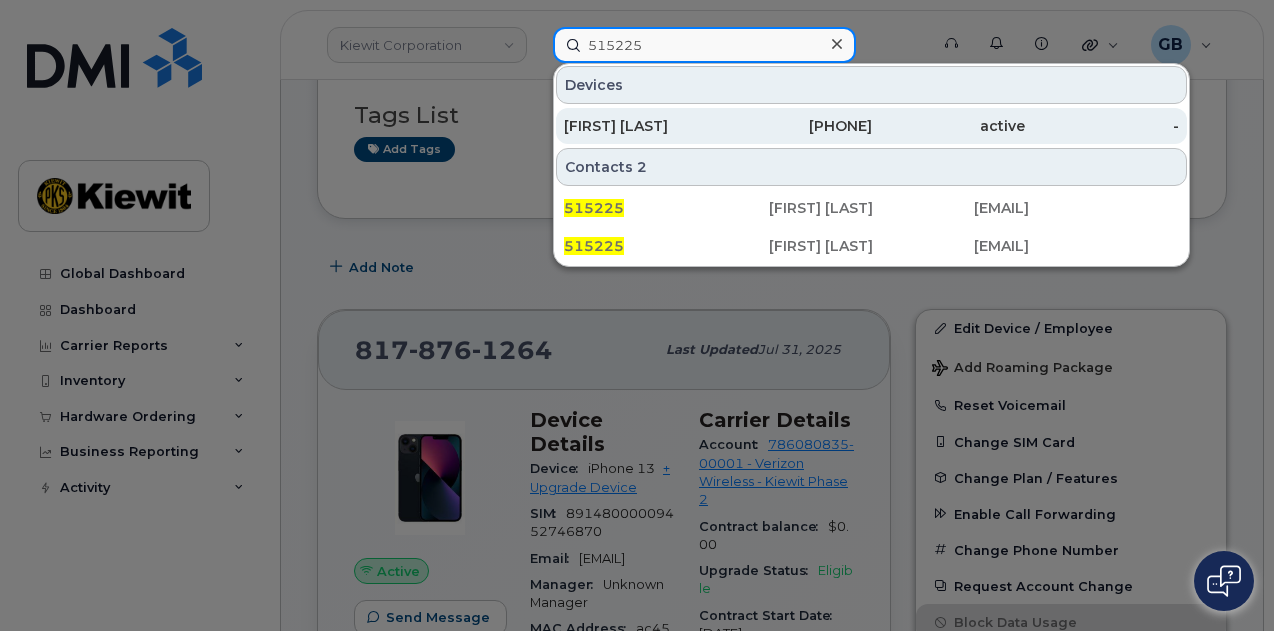 type on "515225" 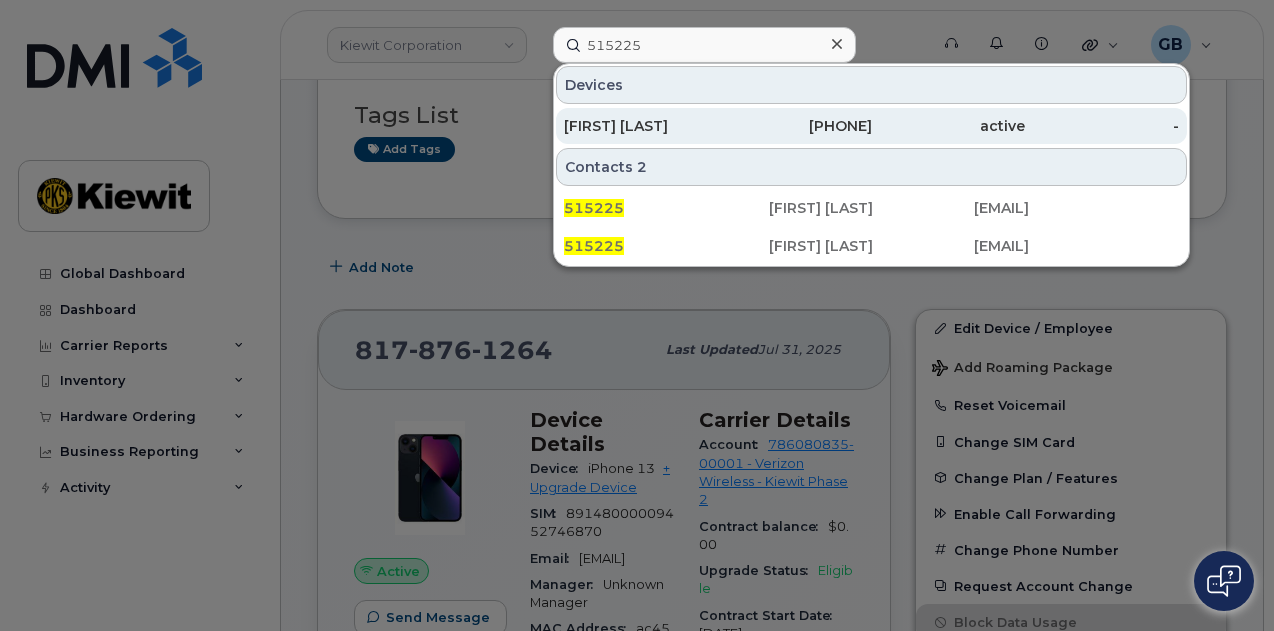 click on "[PHONE]" 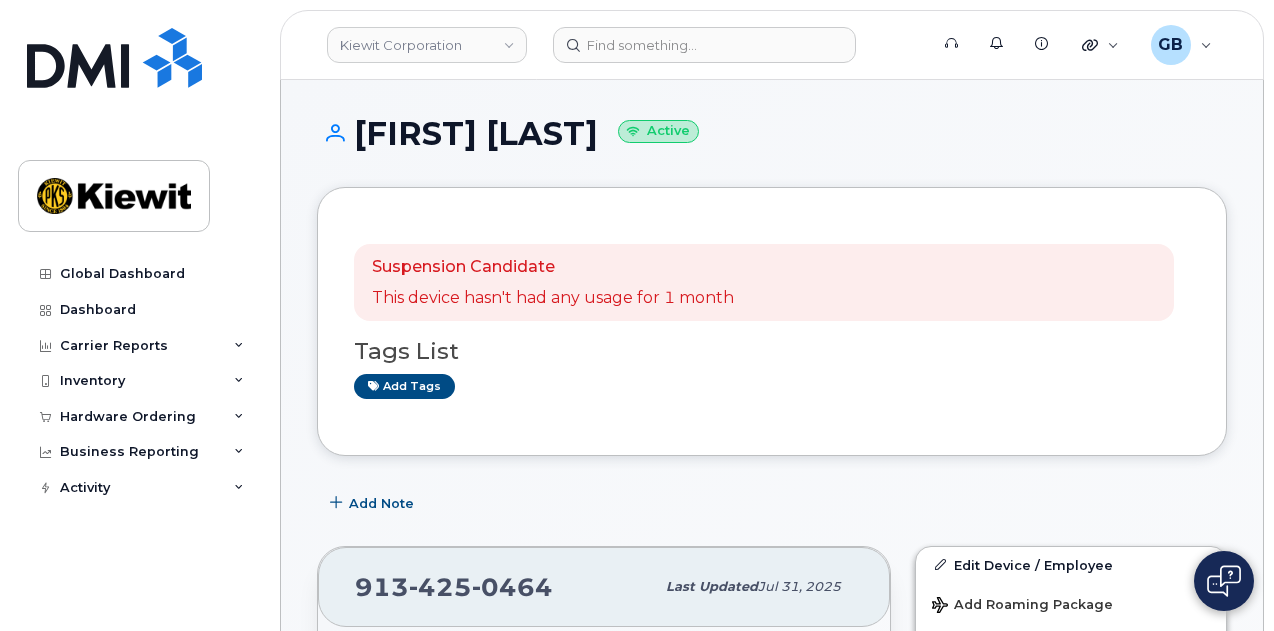 scroll, scrollTop: 400, scrollLeft: 0, axis: vertical 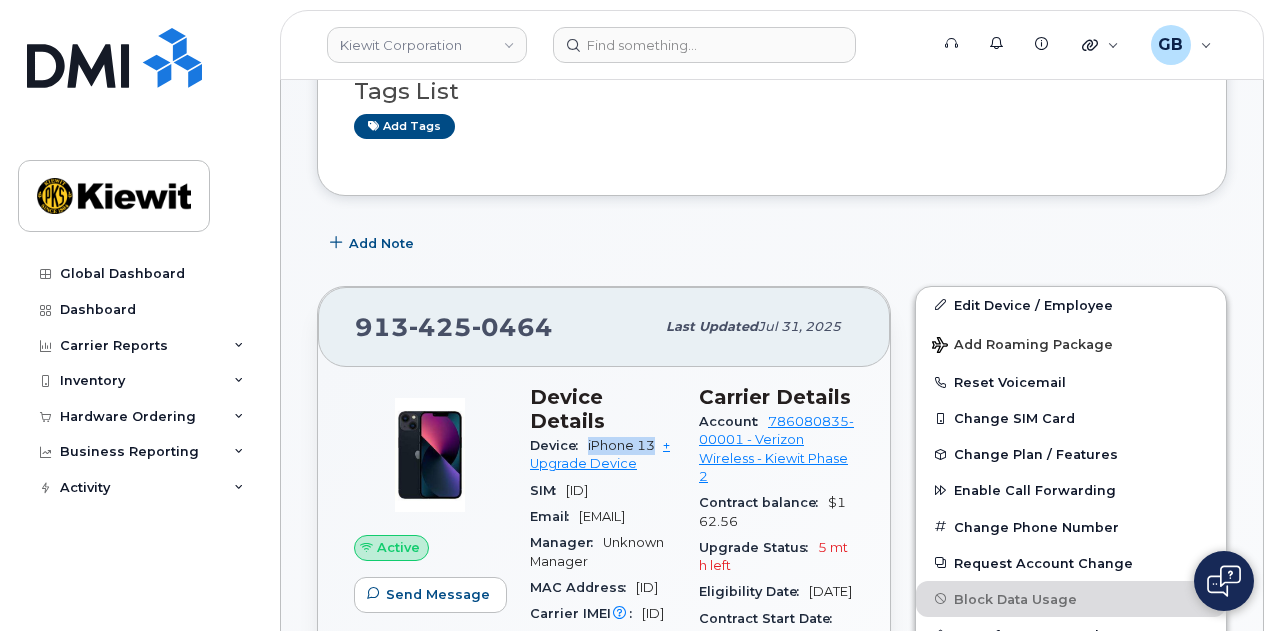 drag, startPoint x: 654, startPoint y: 422, endPoint x: 586, endPoint y: 408, distance: 69.426216 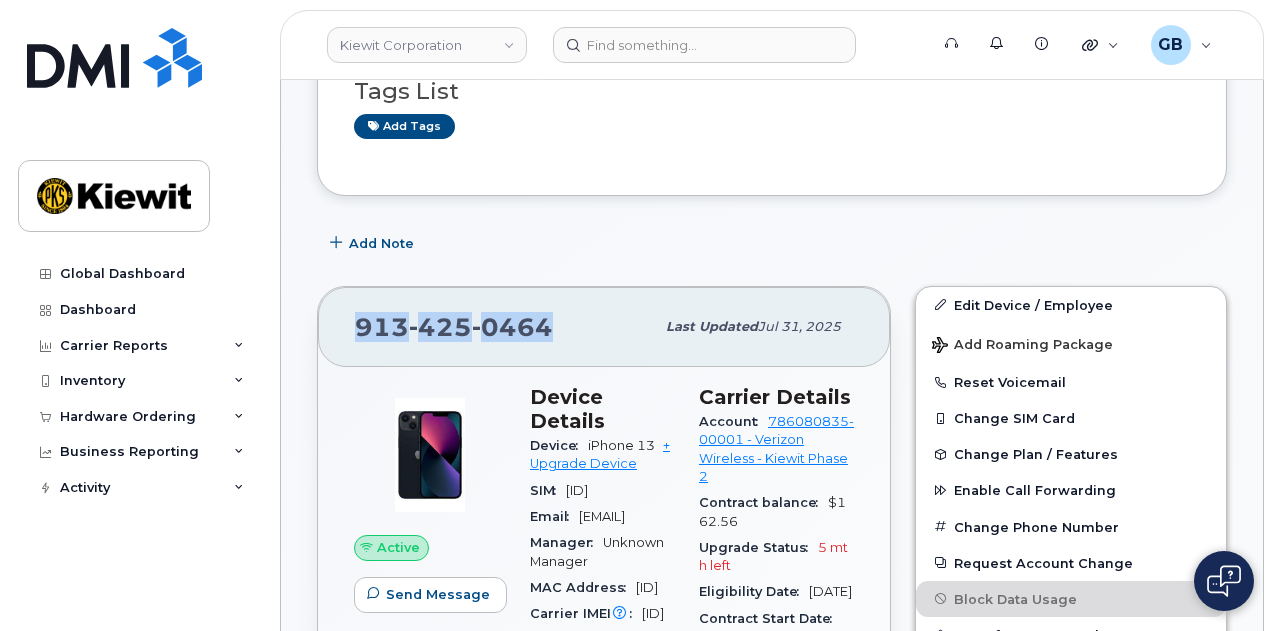 drag, startPoint x: 550, startPoint y: 331, endPoint x: 338, endPoint y: 336, distance: 212.05896 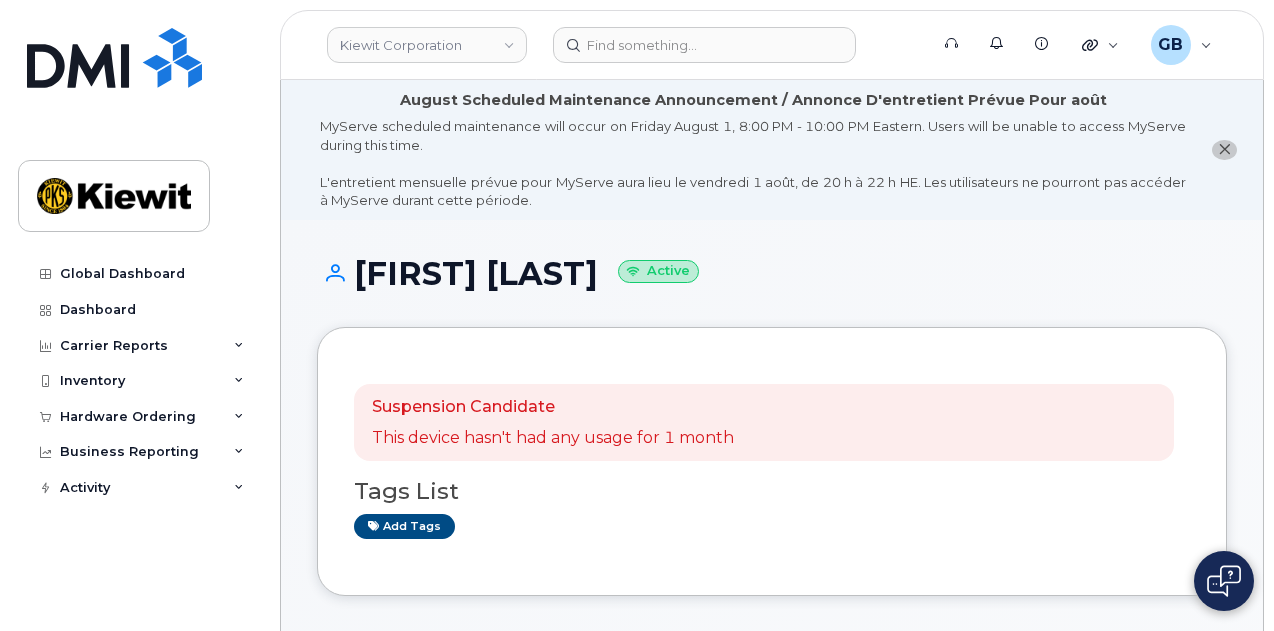 scroll, scrollTop: 400, scrollLeft: 0, axis: vertical 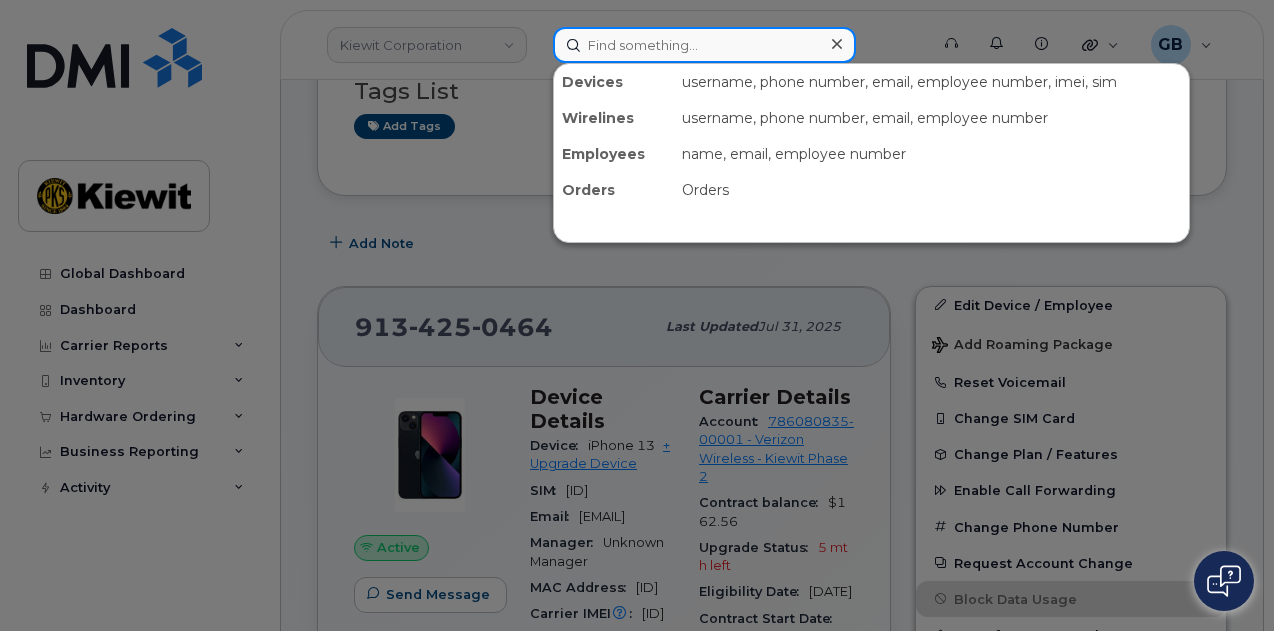 click 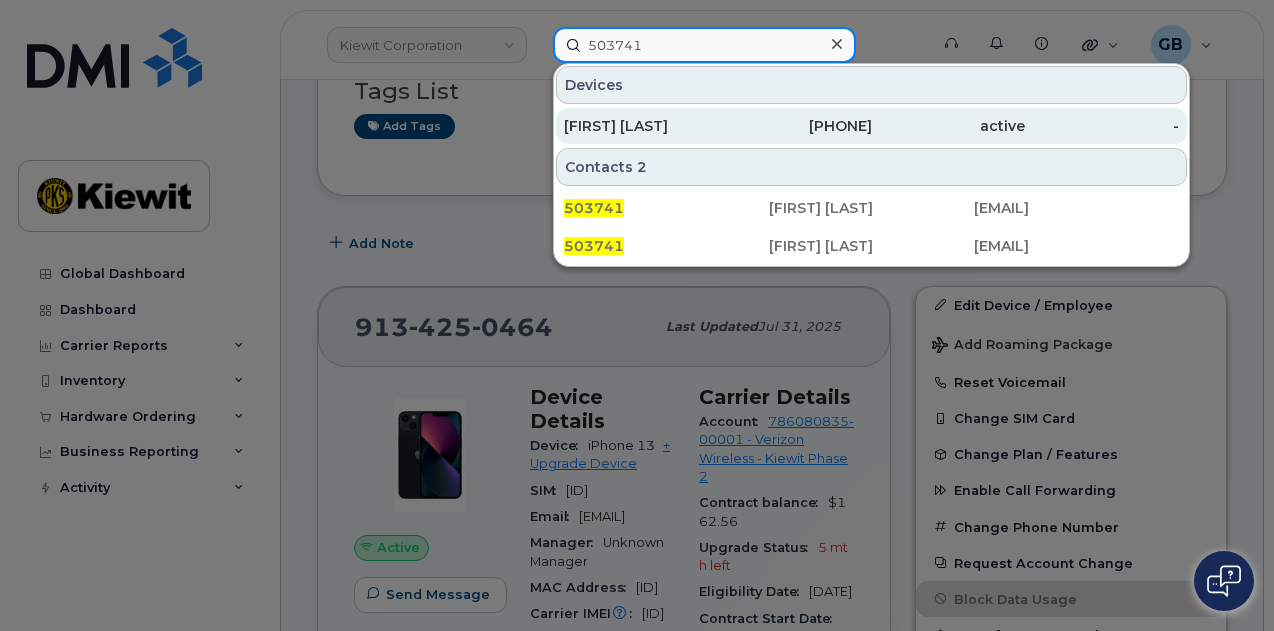 type on "503741" 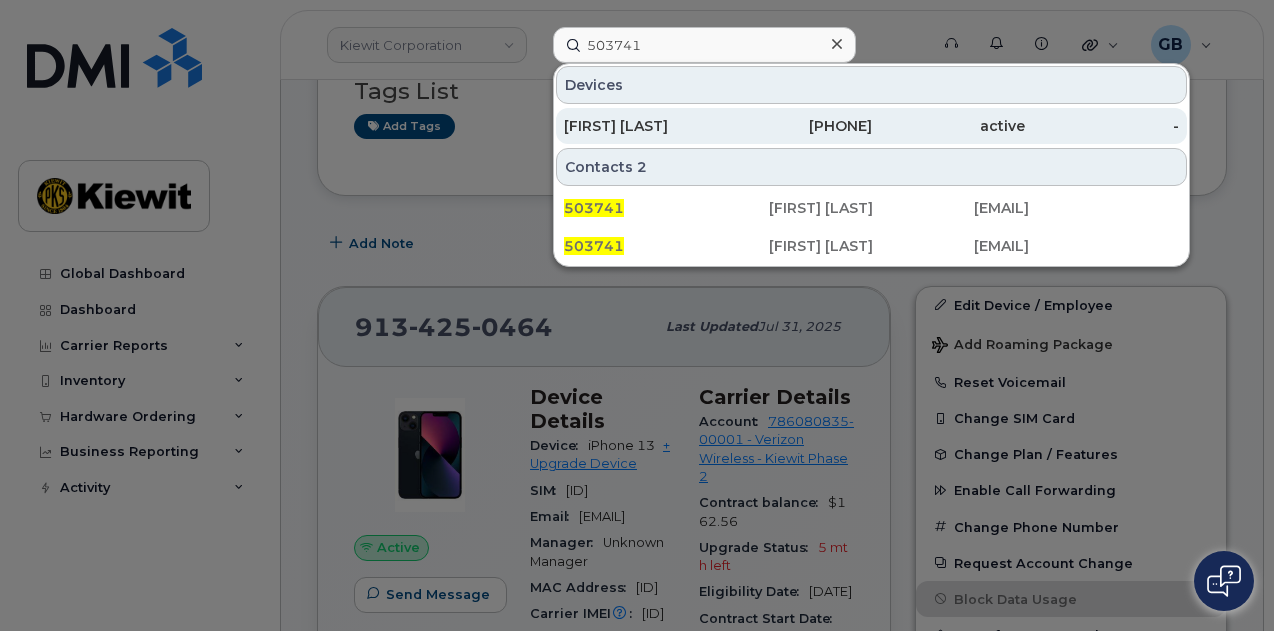 click on "201-803-0430" 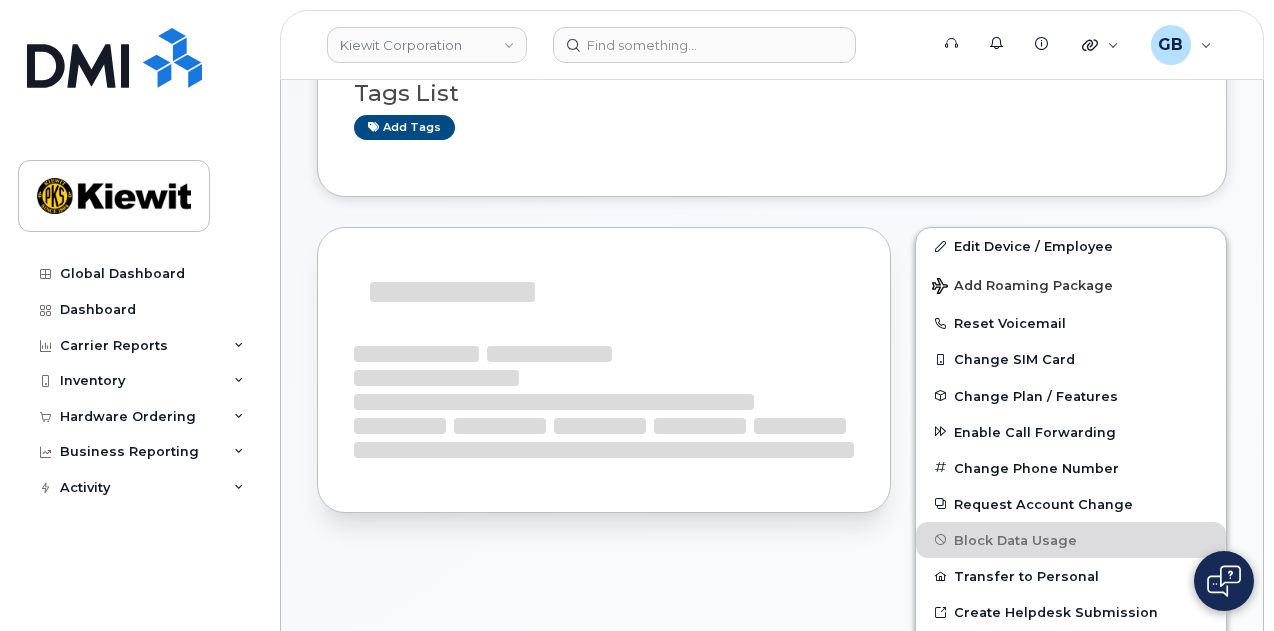 scroll, scrollTop: 339, scrollLeft: 0, axis: vertical 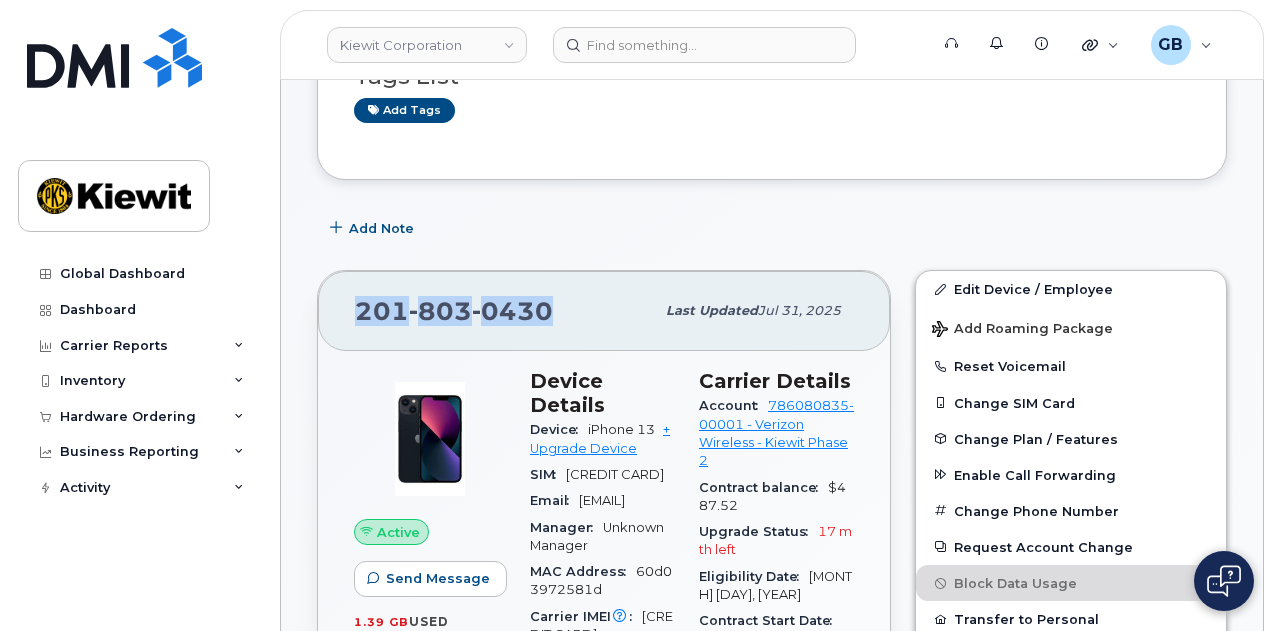 drag, startPoint x: 552, startPoint y: 304, endPoint x: 345, endPoint y: 283, distance: 208.06248 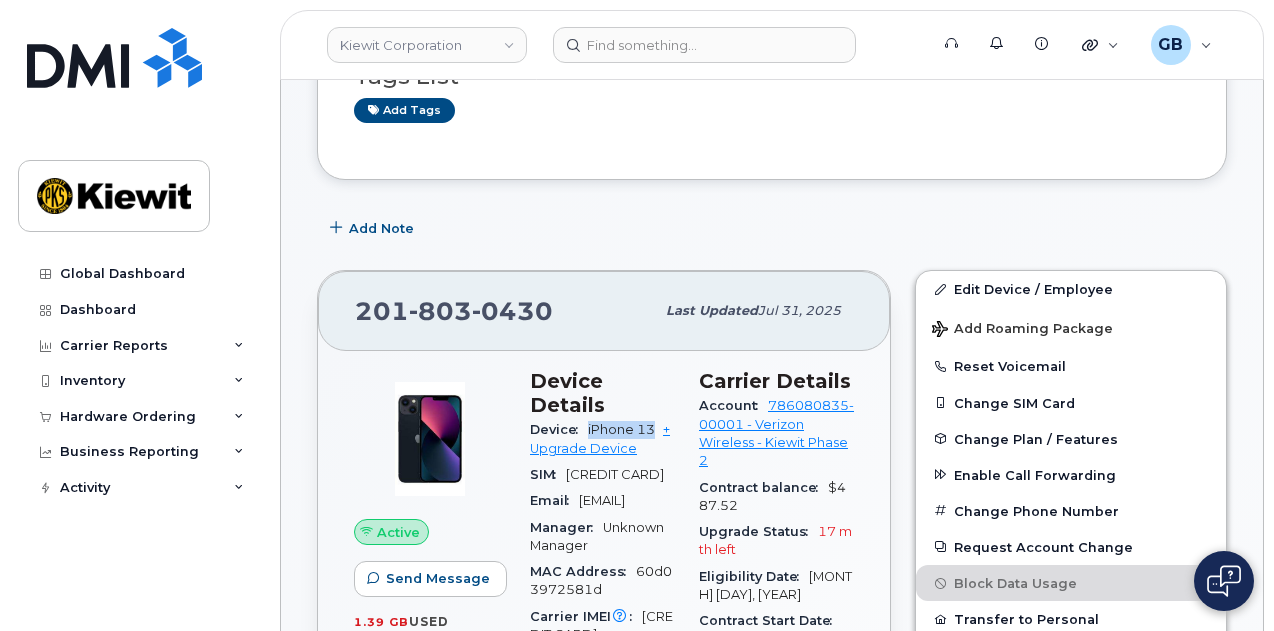 drag, startPoint x: 654, startPoint y: 405, endPoint x: 588, endPoint y: 392, distance: 67.26812 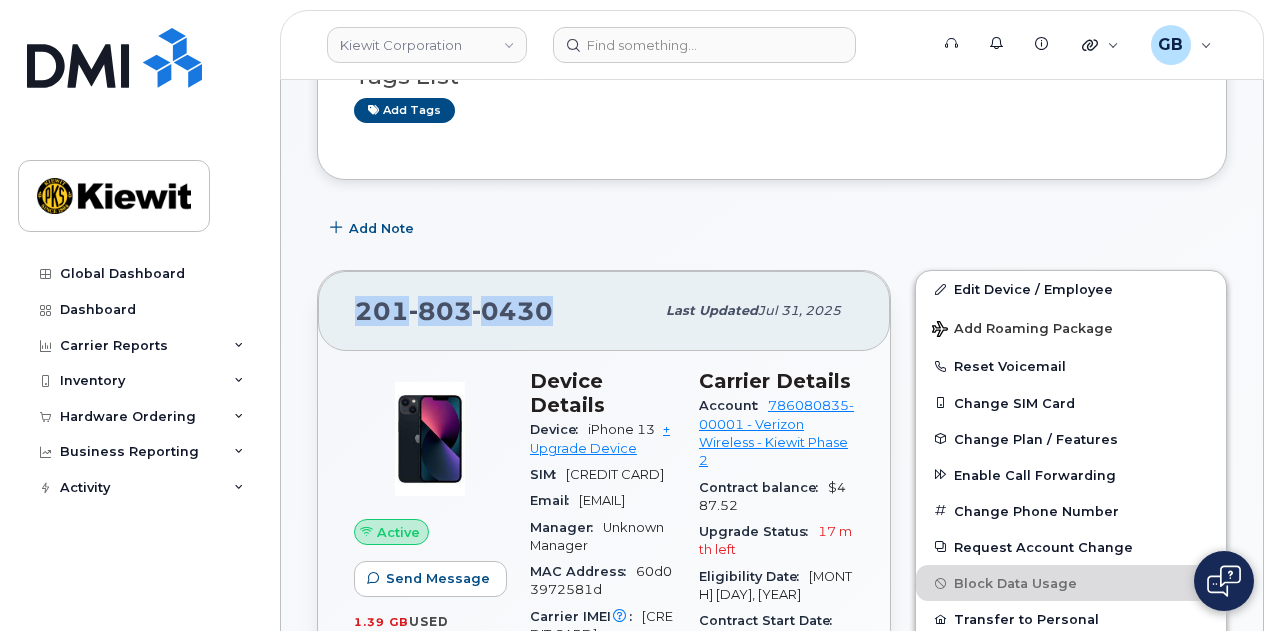 drag, startPoint x: 548, startPoint y: 315, endPoint x: 346, endPoint y: 305, distance: 202.24738 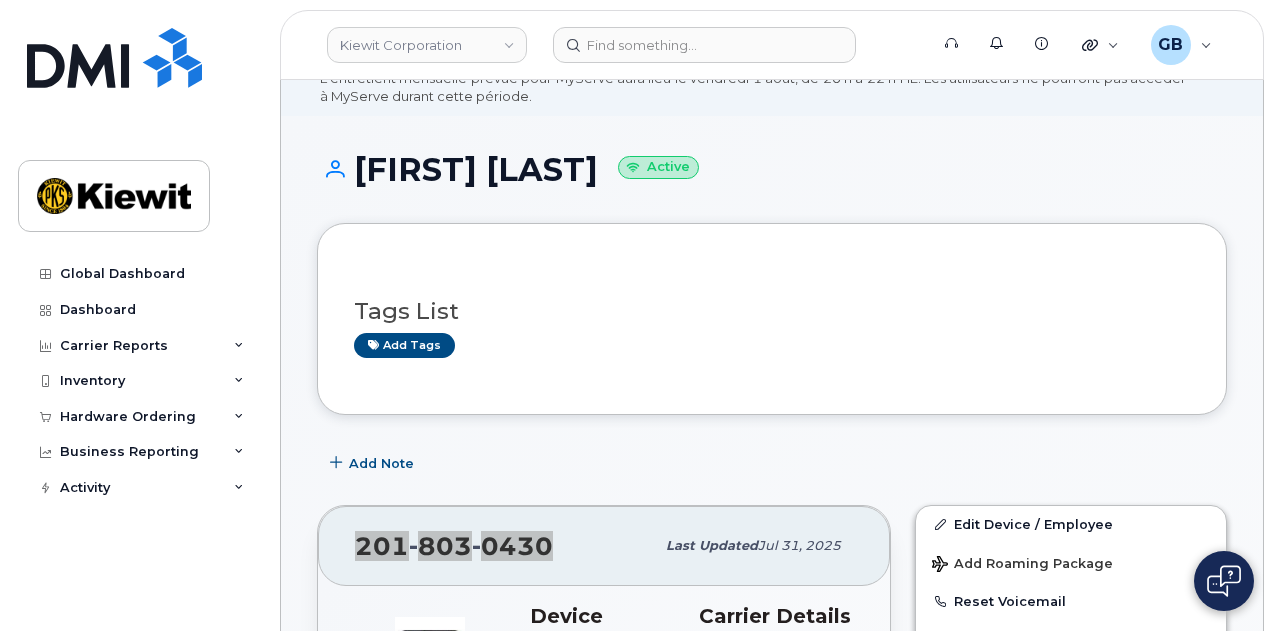 scroll, scrollTop: 0, scrollLeft: 0, axis: both 